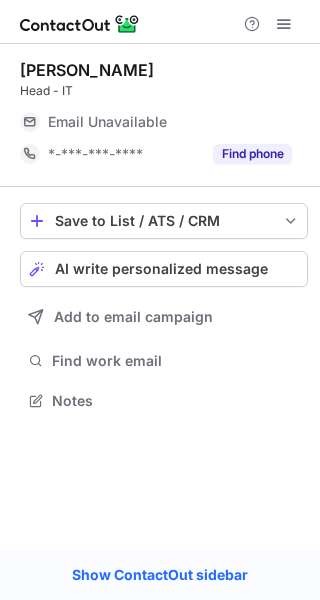 scroll, scrollTop: 0, scrollLeft: 0, axis: both 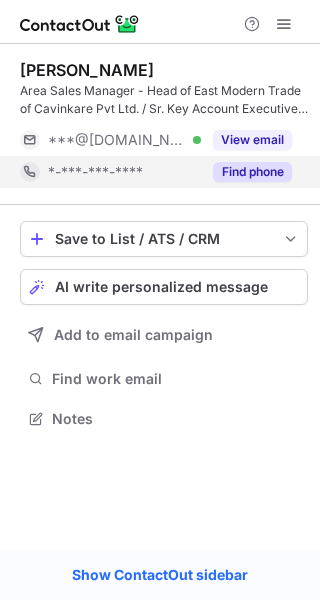 click on "Find phone" at bounding box center (252, 172) 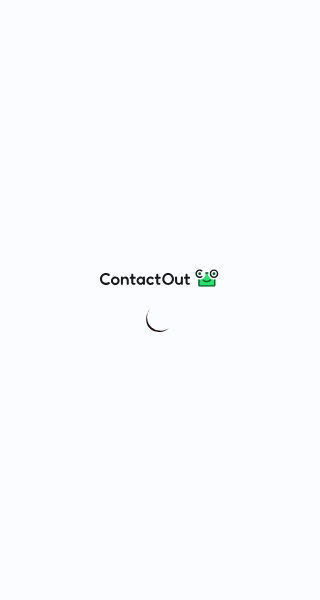 scroll, scrollTop: 0, scrollLeft: 0, axis: both 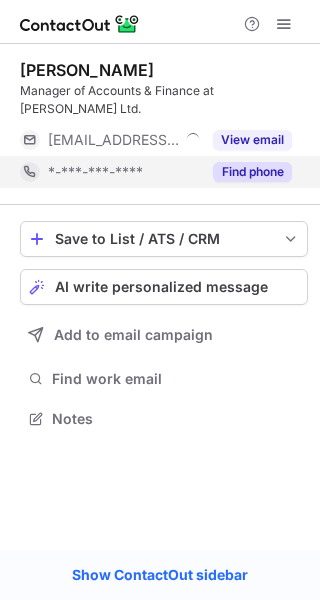 click on "Find phone" at bounding box center [252, 172] 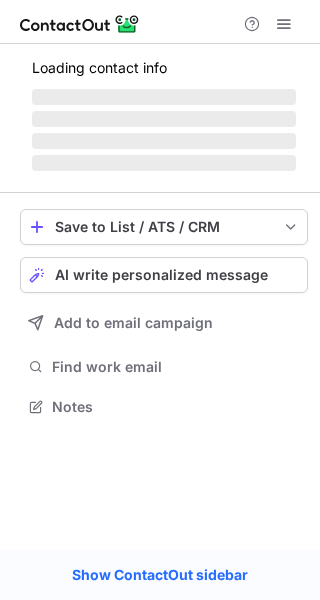 scroll, scrollTop: 0, scrollLeft: 0, axis: both 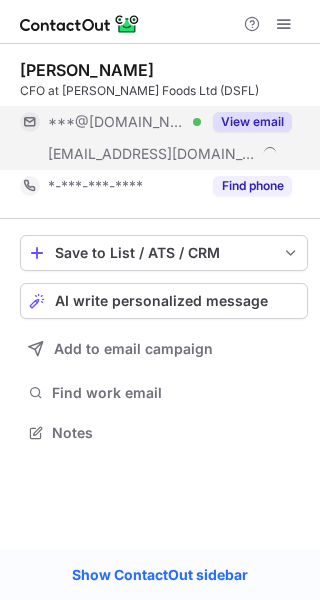 click on "View email" at bounding box center (252, 122) 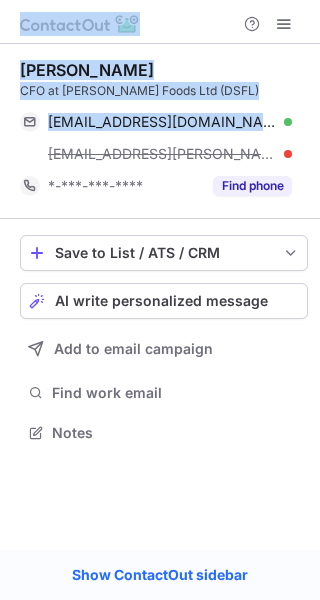 drag, startPoint x: 31, startPoint y: 150, endPoint x: 297, endPoint y: 159, distance: 266.15222 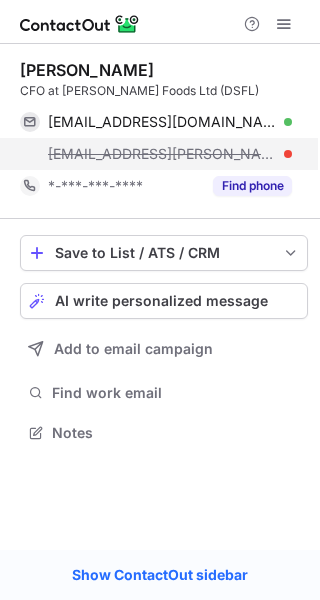 click on "sanjeev.malhan@dsgroupindia.com" at bounding box center (162, 154) 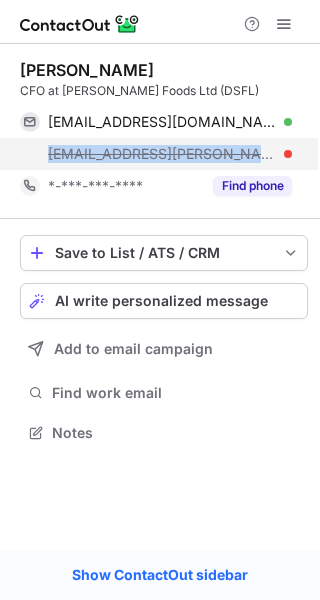 copy on "sanjeev.malhan@dsgroupindia.co" 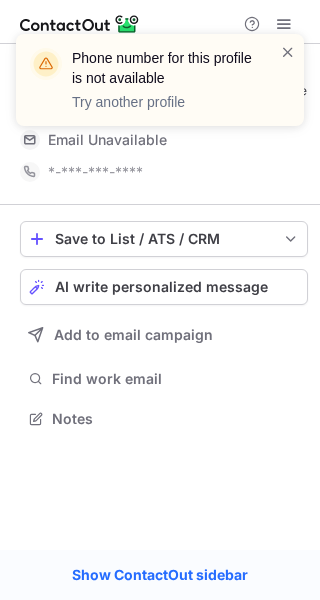 scroll, scrollTop: 0, scrollLeft: 0, axis: both 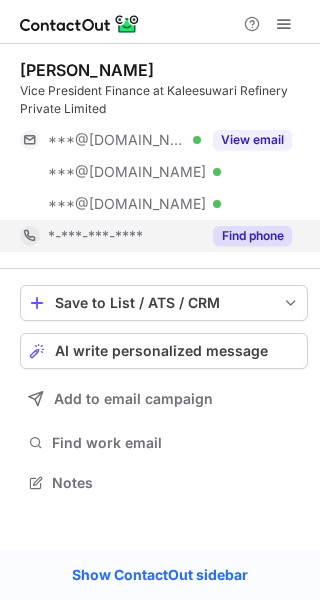 click on "Find phone" at bounding box center [252, 236] 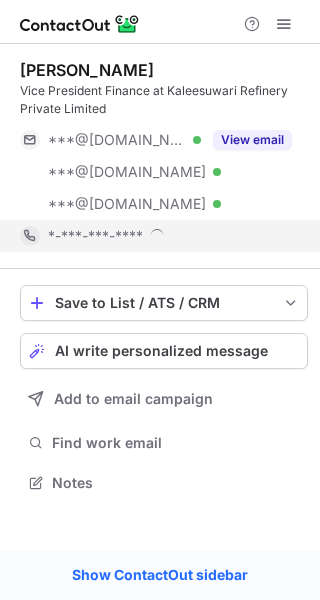 scroll, scrollTop: 9, scrollLeft: 10, axis: both 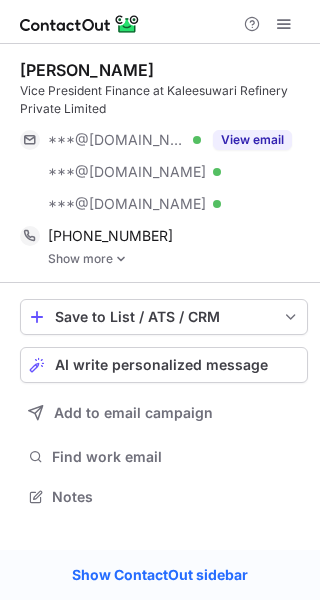 click on "Show more" at bounding box center [178, 259] 